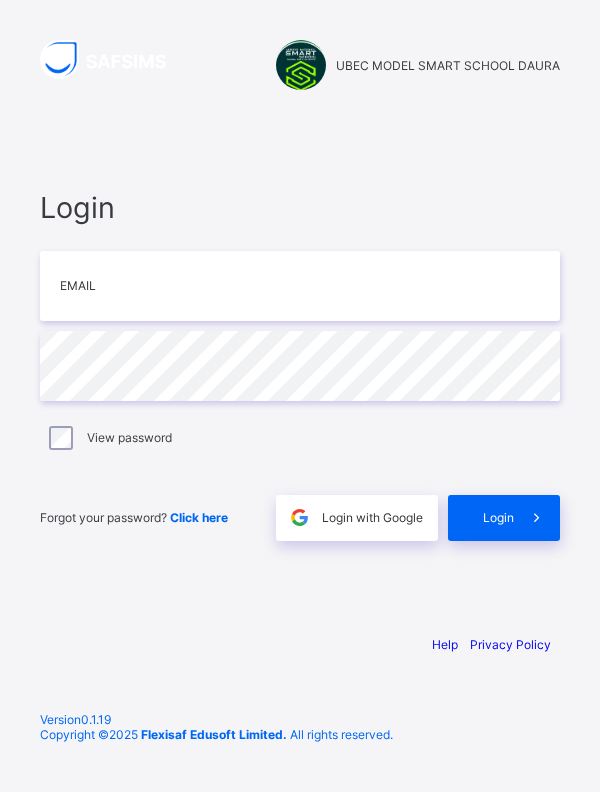 scroll, scrollTop: 0, scrollLeft: 0, axis: both 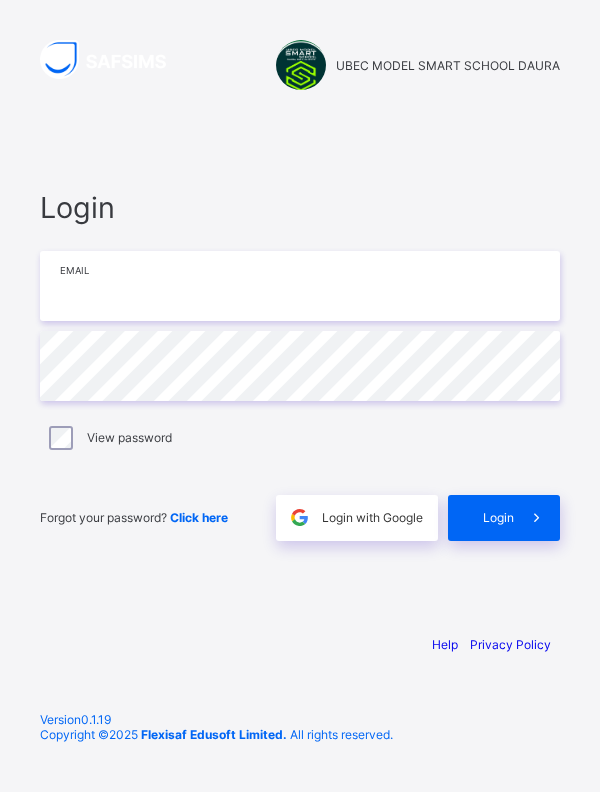 click at bounding box center [300, 286] 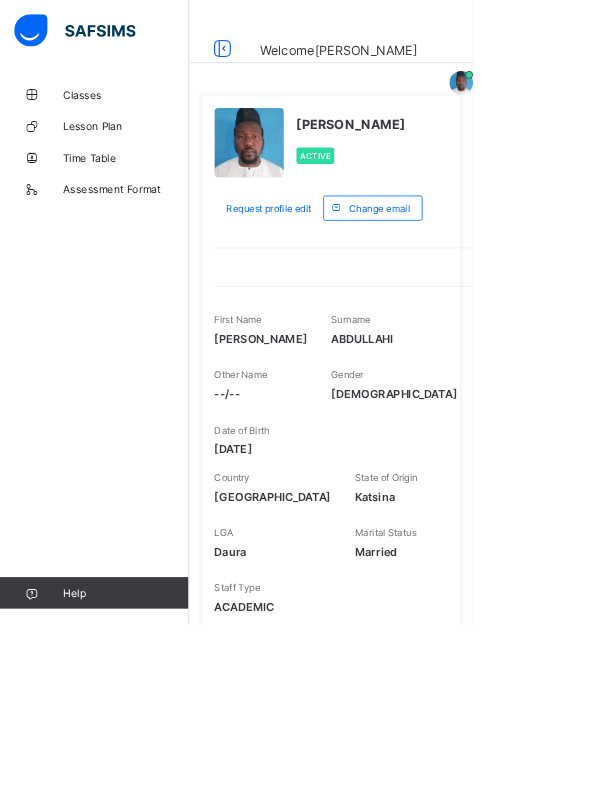 click on "Classes" at bounding box center [120, 120] 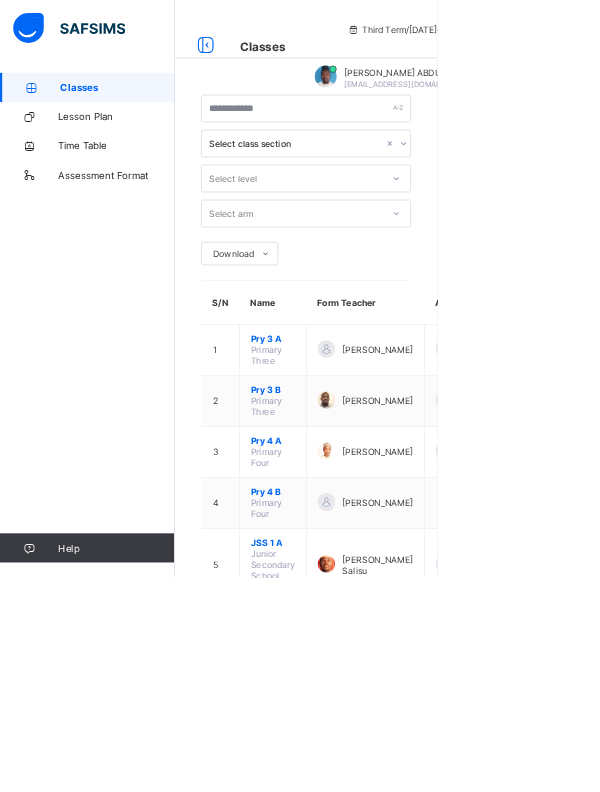 click on "Junior Secondary School One" at bounding box center [374, 883] 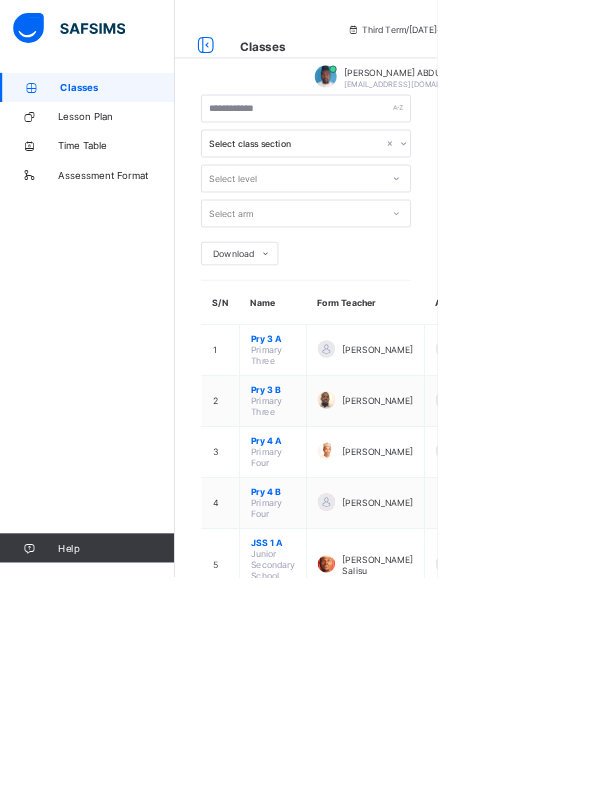 click on "Junior Secondary School One" at bounding box center [374, 883] 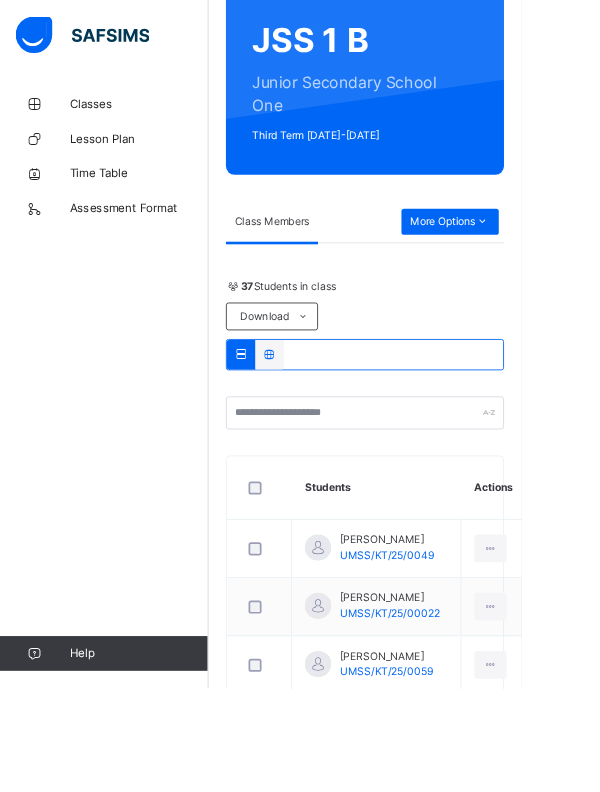 scroll, scrollTop: 354, scrollLeft: 0, axis: vertical 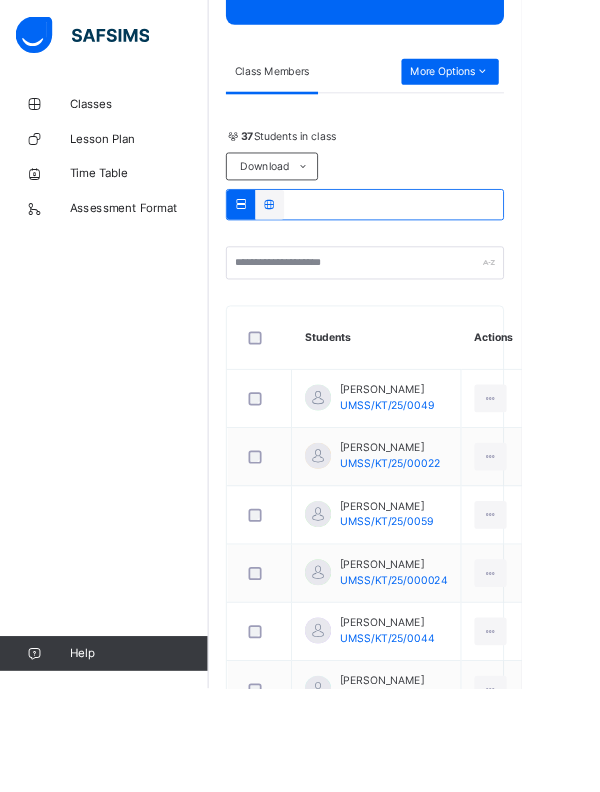 click on "[PERSON_NAME]" at bounding box center (445, 449) 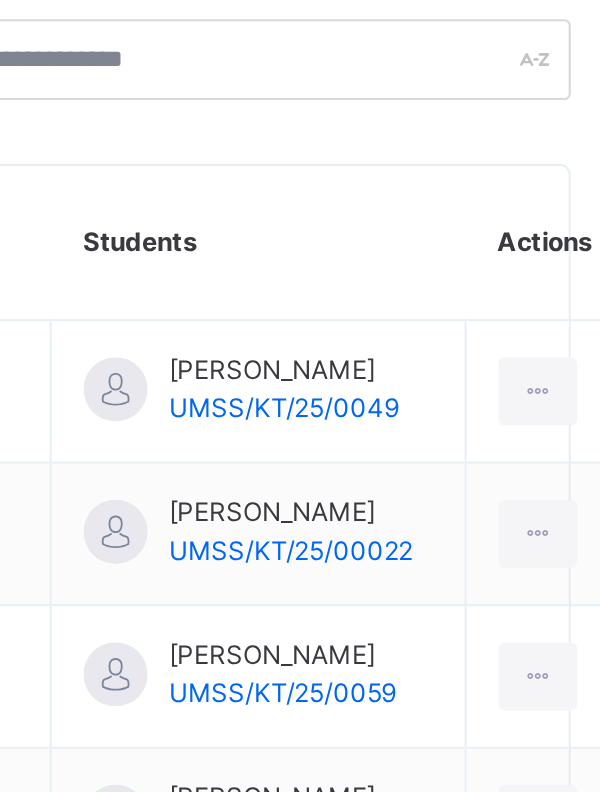 scroll, scrollTop: 342, scrollLeft: 0, axis: vertical 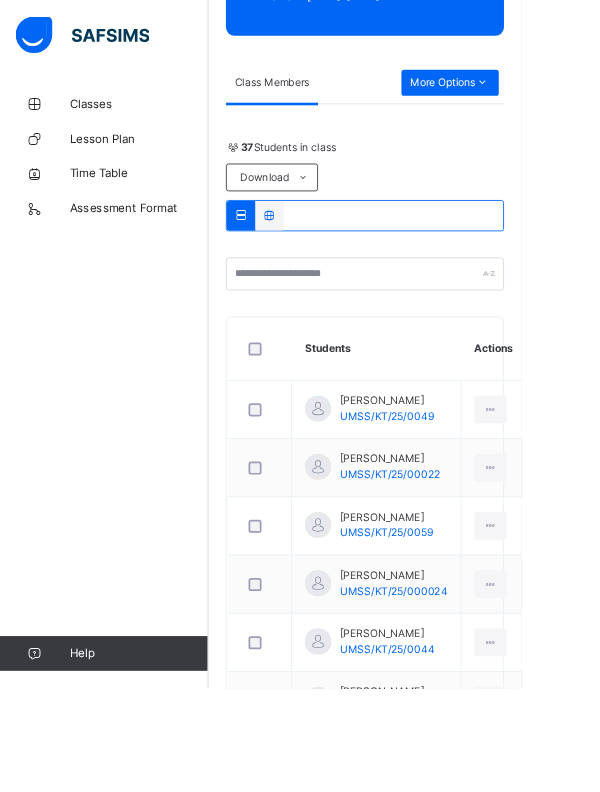 click at bounding box center [564, 471] 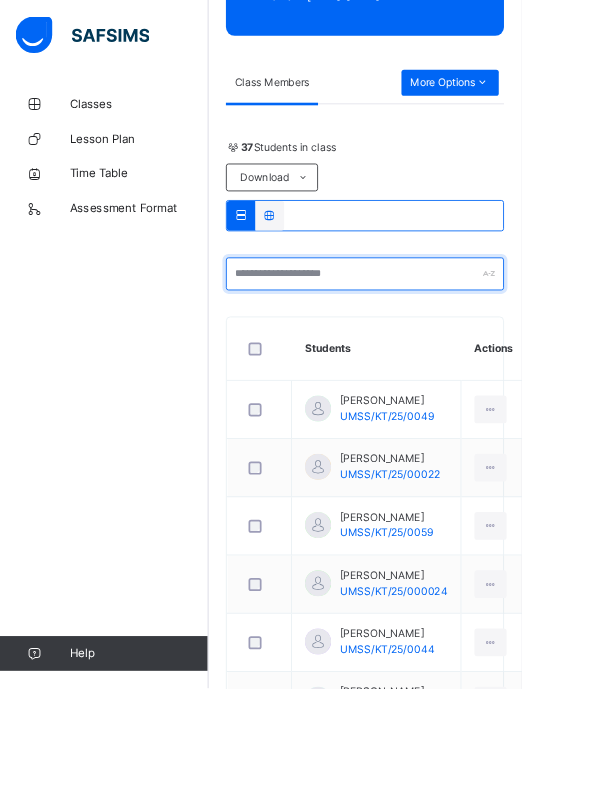 click at bounding box center (420, 315) 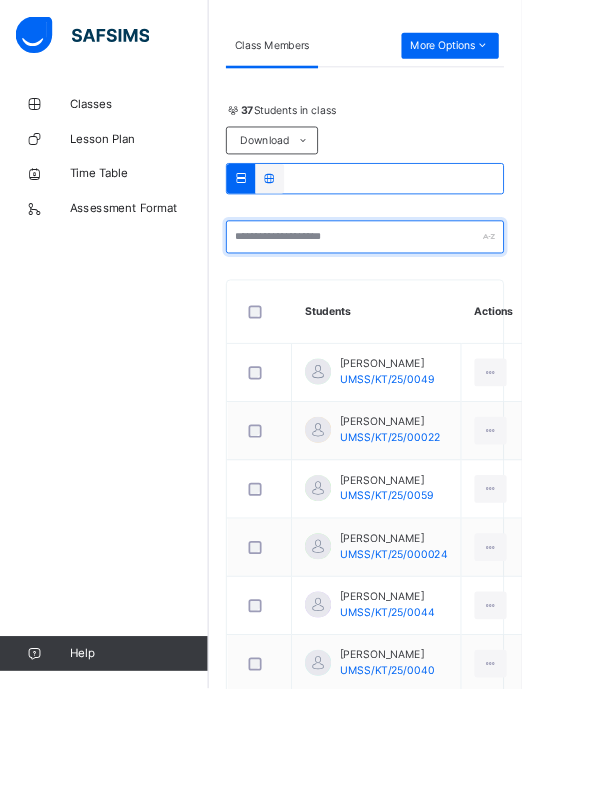 scroll, scrollTop: 453, scrollLeft: 0, axis: vertical 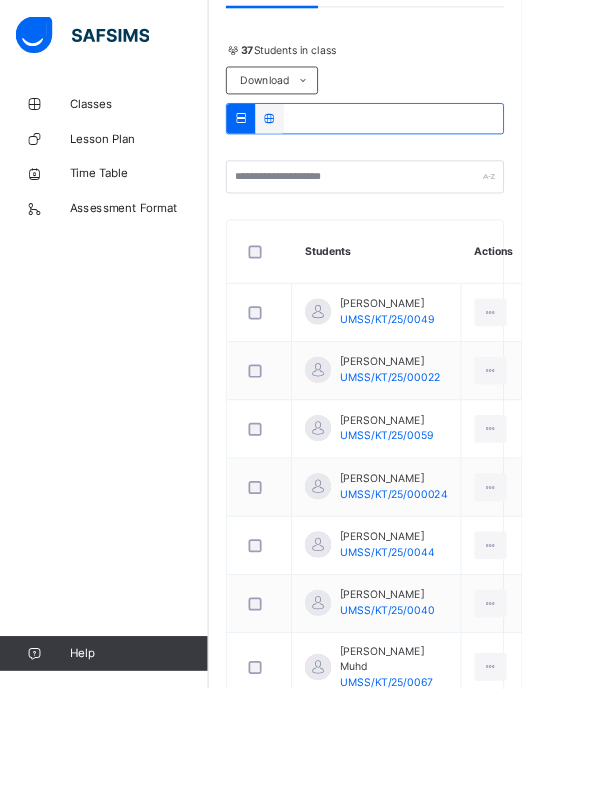 click on "[PERSON_NAME]" at bounding box center (445, 350) 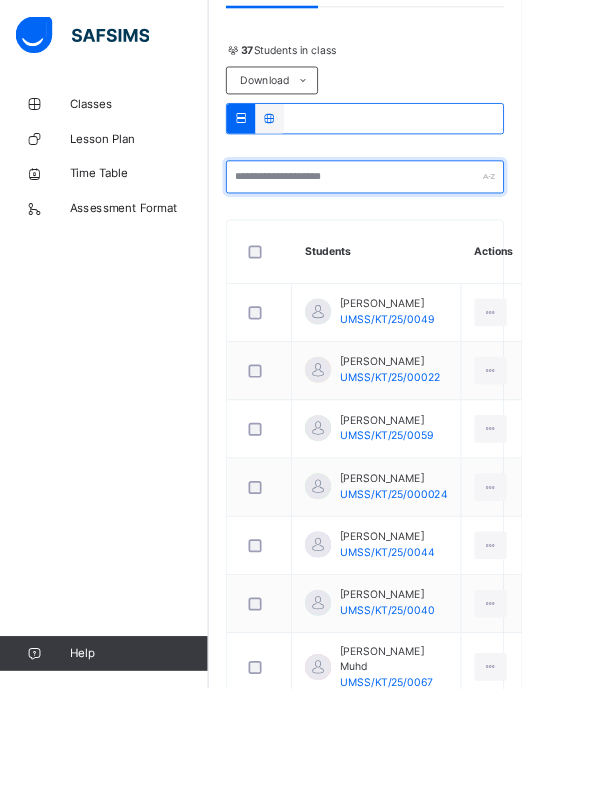 click at bounding box center (420, 204) 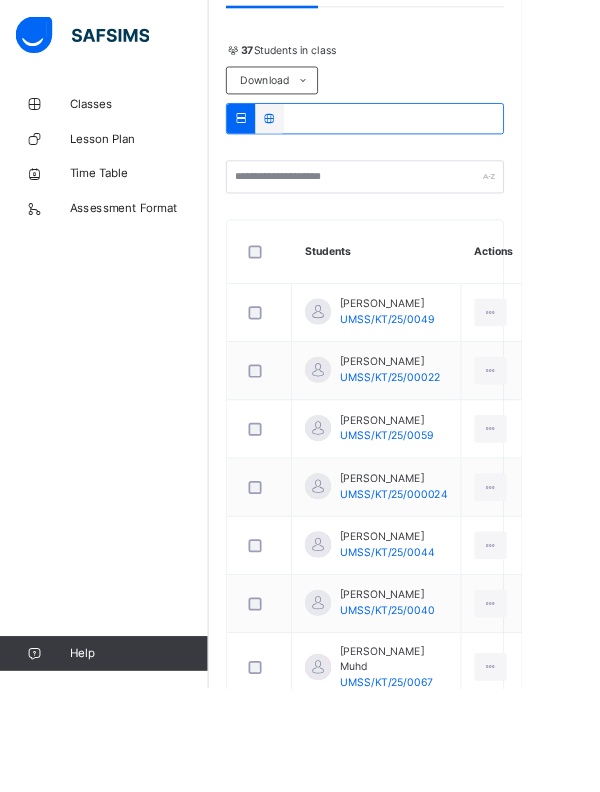 click at bounding box center [349, 93] 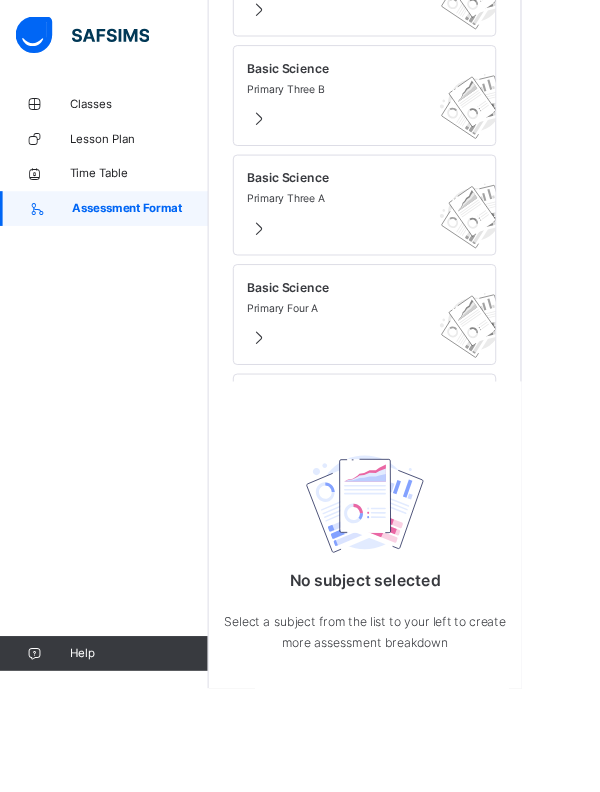 scroll, scrollTop: 0, scrollLeft: 0, axis: both 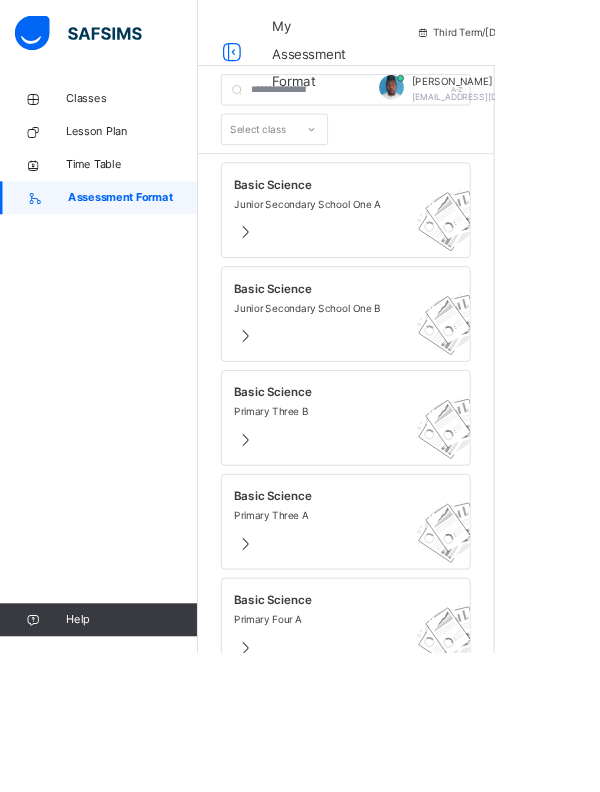 click at bounding box center (548, 268) 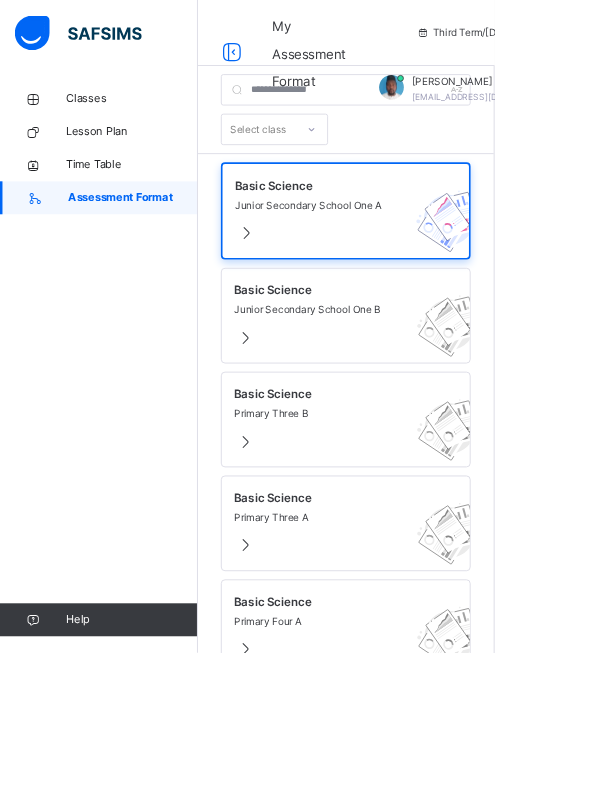 click on "Basic Science     Junior Secondary School One A" at bounding box center [419, 256] 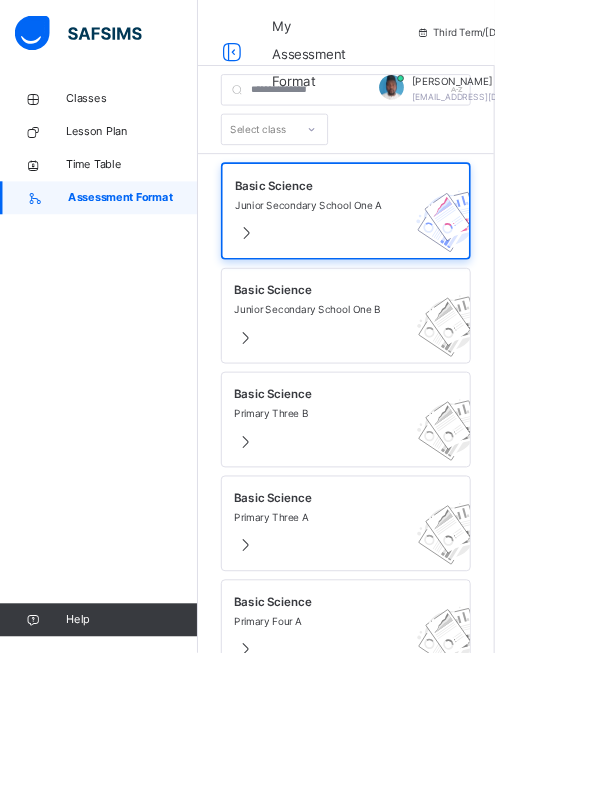 click at bounding box center [299, 283] 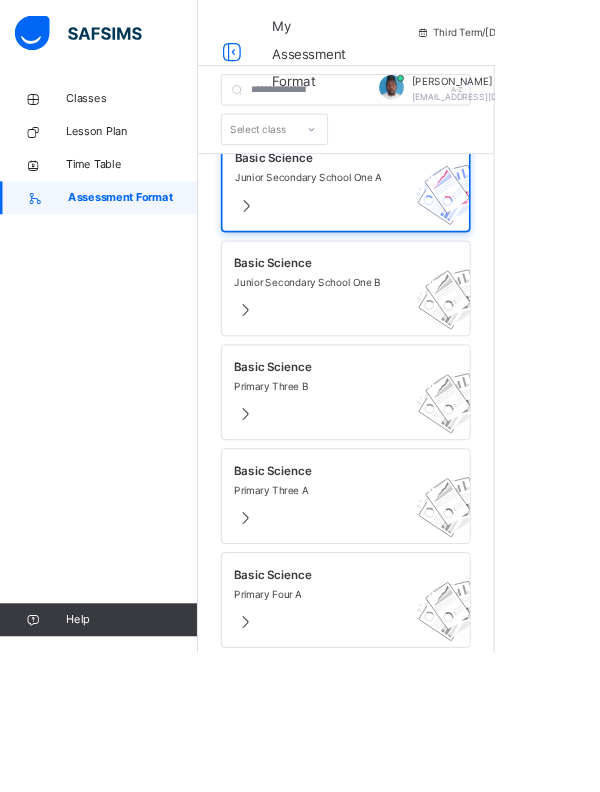 click at bounding box center (299, 250) 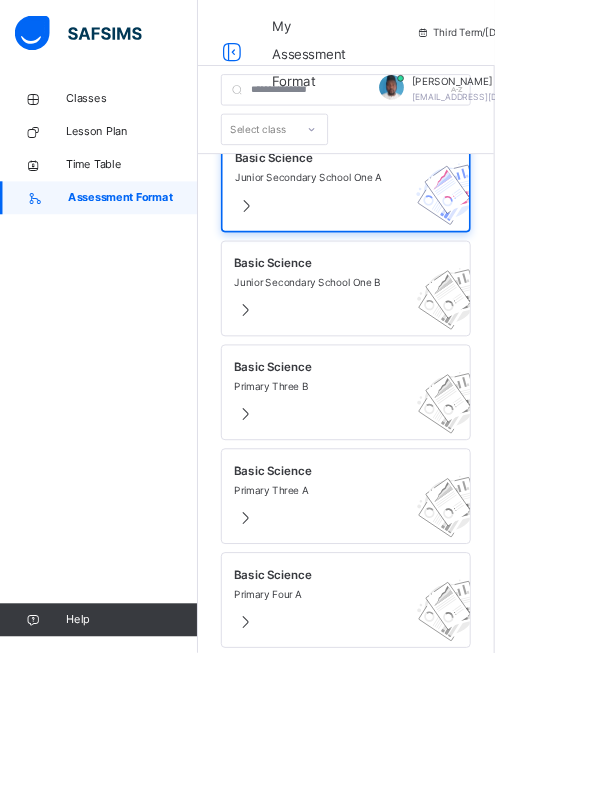 scroll, scrollTop: 0, scrollLeft: 0, axis: both 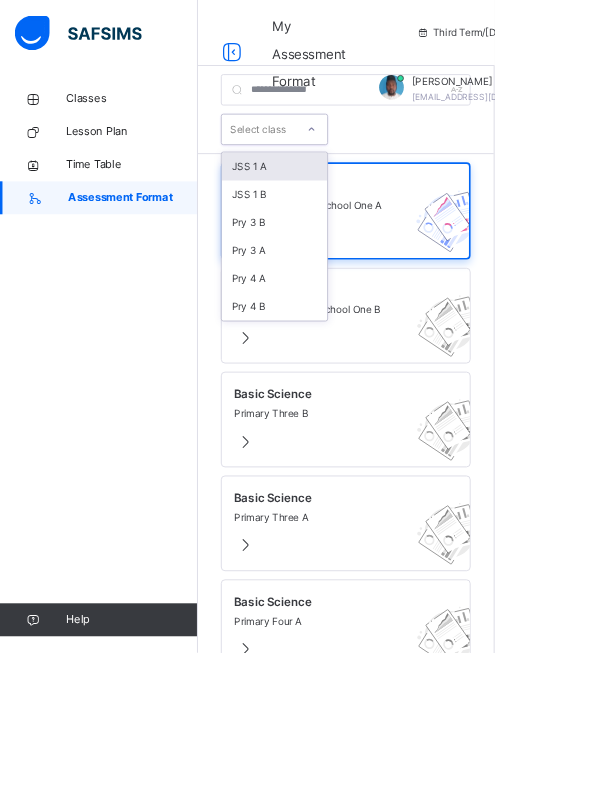 click on "JSS 1 B" at bounding box center (333, 236) 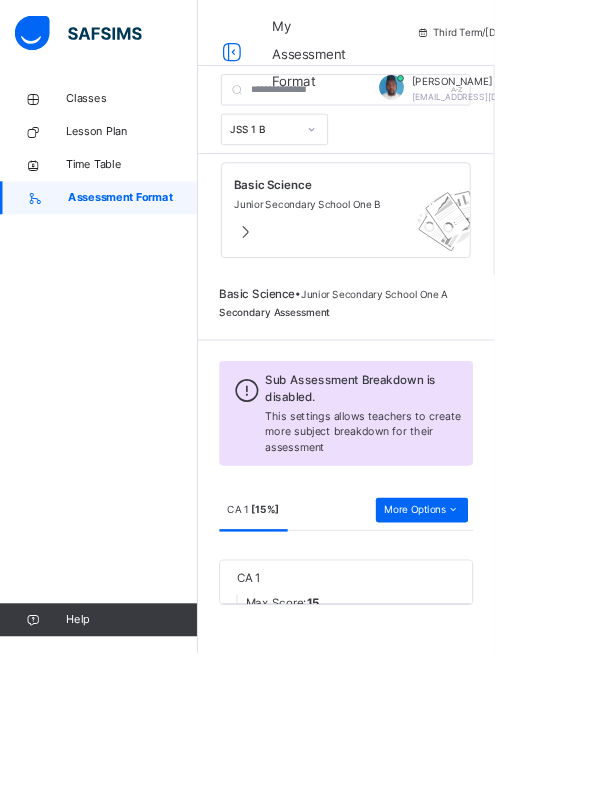 click on "More Options" at bounding box center (512, 619) 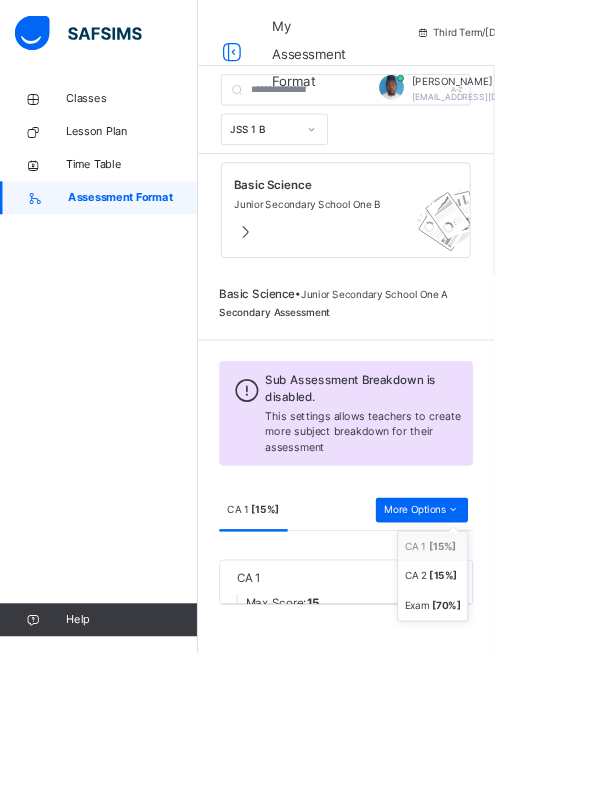 click on "[ 15 %]" at bounding box center [537, 662] 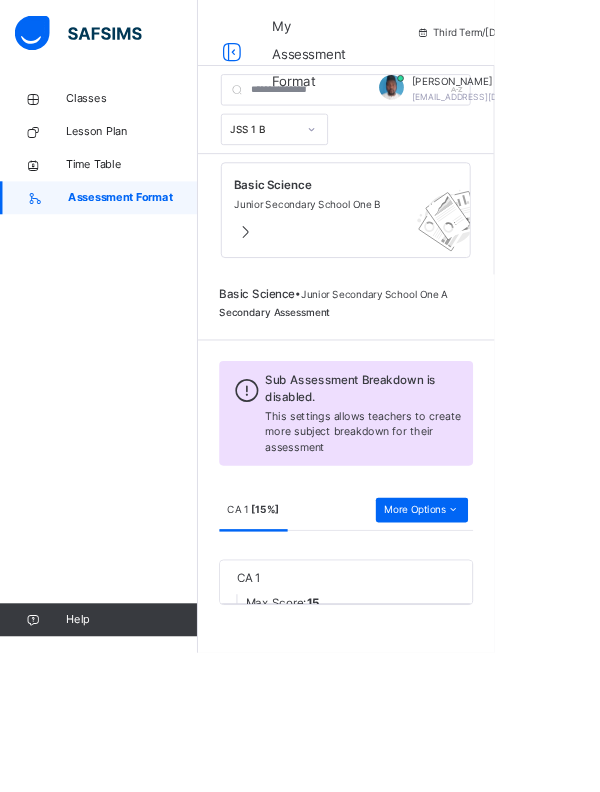 click on "CA 1 Max Score:  15" at bounding box center (420, 706) 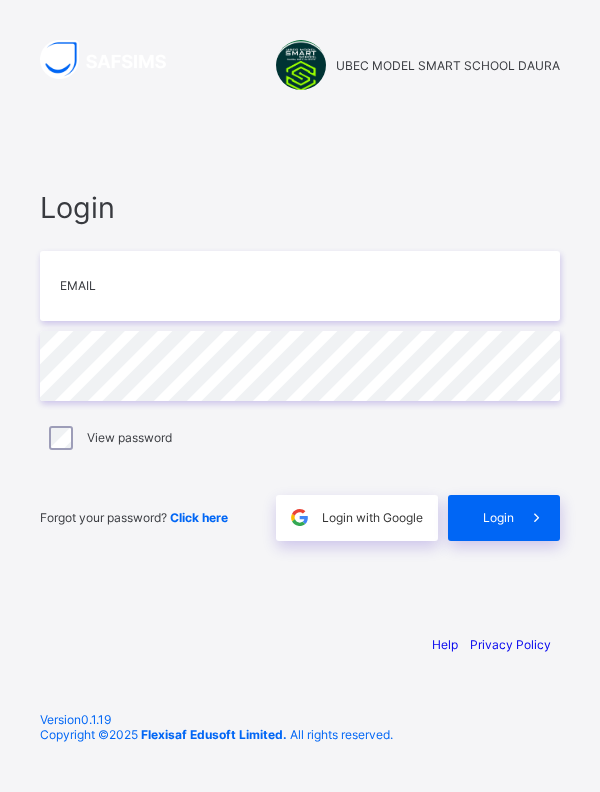 scroll, scrollTop: 0, scrollLeft: 0, axis: both 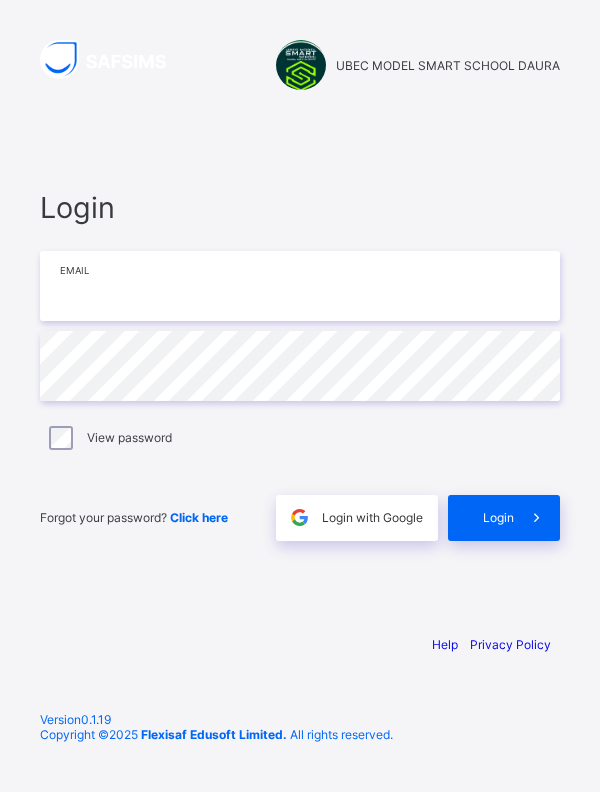 type on "**********" 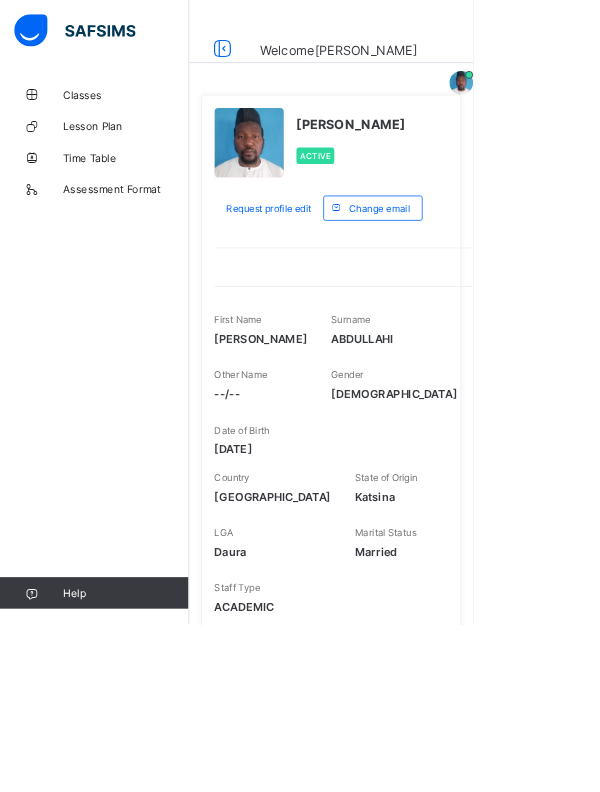 click on "Classes" at bounding box center (160, 120) 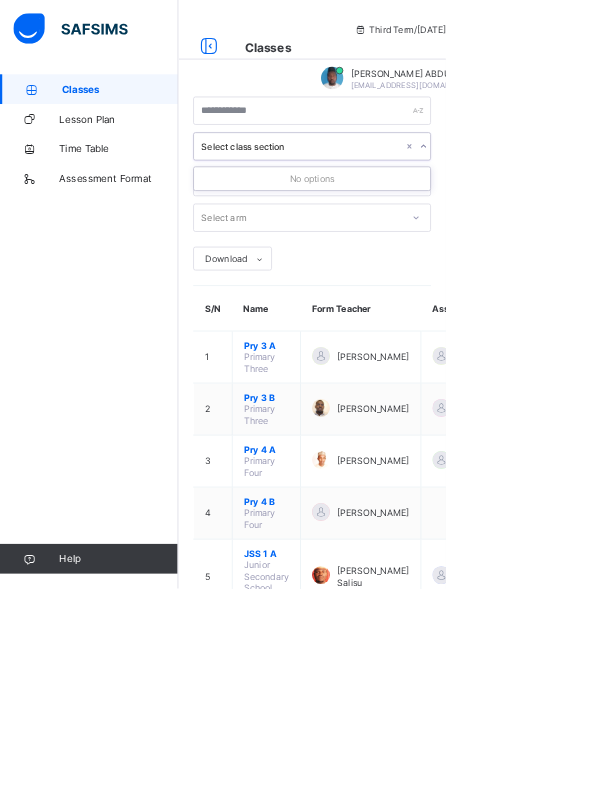 click on "Classes   Third Term  /  2024-2025   ABDURRAHMAN    ABDULLAHI smartsadeeda@gmail.com Classes Lesson Plan Time Table Assessment Format   Help Onboarding Great job! You have finished setting up all essential configurations. Our wizard which has lots of in-built templates will continue to guide you through with the academic configurations. Academic Configuration Steps Continue × Idle Mode Due to inactivity you would be logged out to the system in the next   15mins , click the "Resume" button to keep working or the "Log me out" button to log out of the system. Log me out Resume       0 results available. Use Up and Down to choose options, press Enter to select the currently focused option, press Escape to exit the menu, press Tab to select the option and exit the menu. Select class section No options Select level Select arm Download Pdf Report Excel Report S/N Name Form Teacher Assistant Form Teacher Class Section Actions 1 Pry 3   A   Primary Three Mustapha Dauda Adamu SAFSIMS SUPPORT View Class 2 Pry 3   B" at bounding box center (300, 488) 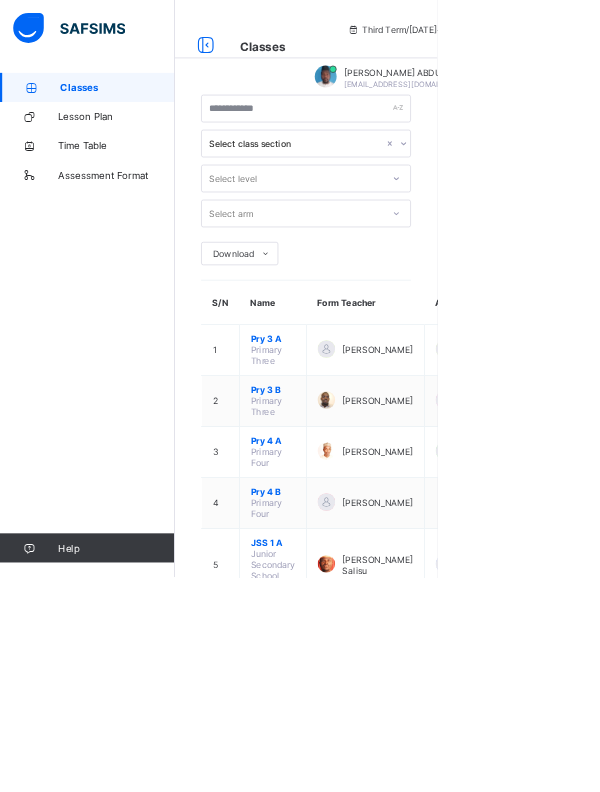 click on "JSS 1   B   Junior Secondary School One" at bounding box center (375, 876) 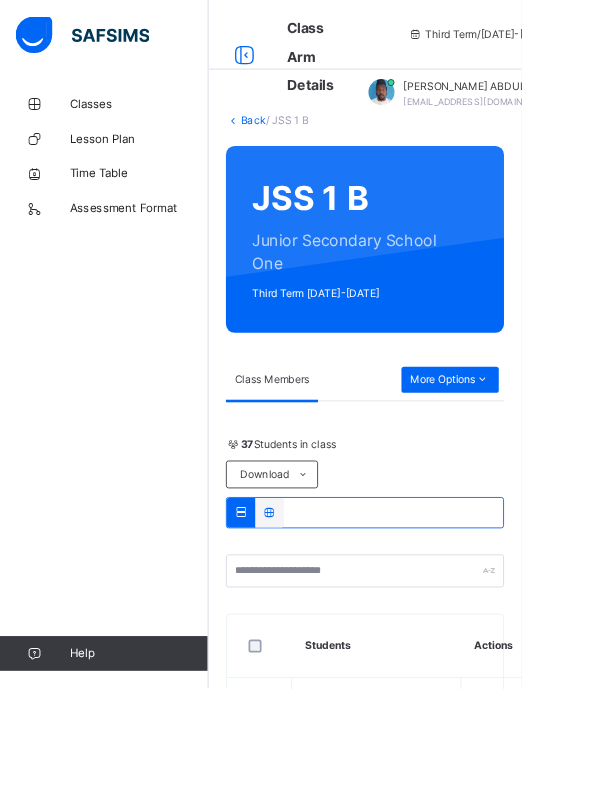 click on "More Options" at bounding box center [518, 437] 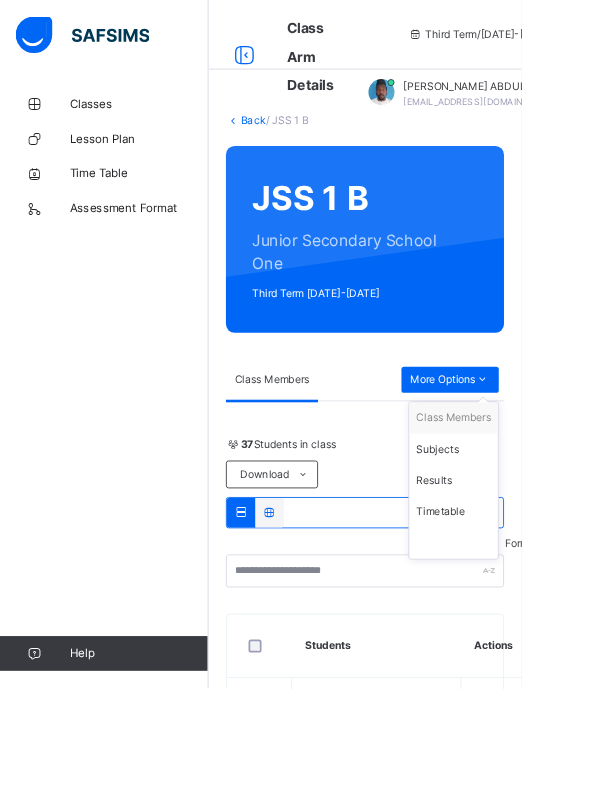 click on "Subjects" at bounding box center (522, 517) 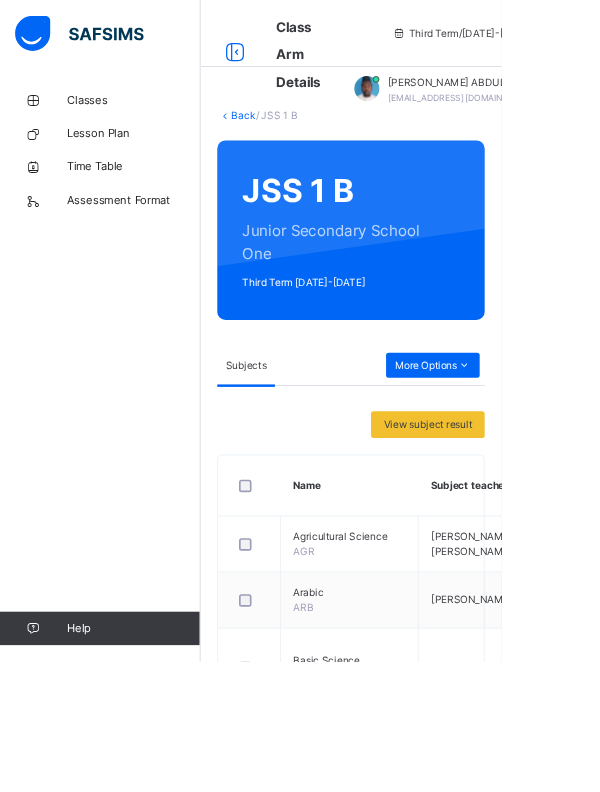 click at bounding box center [299, 799] 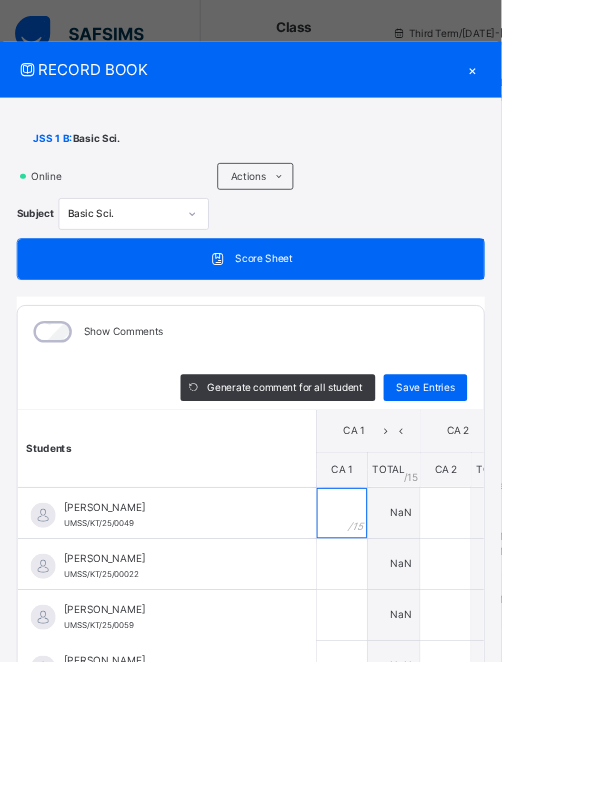 click at bounding box center [409, 614] 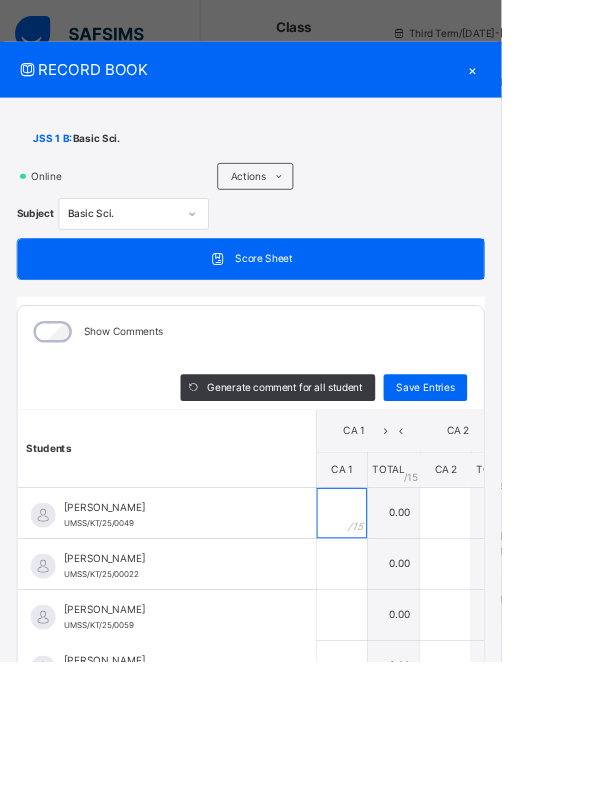scroll, scrollTop: 120, scrollLeft: 0, axis: vertical 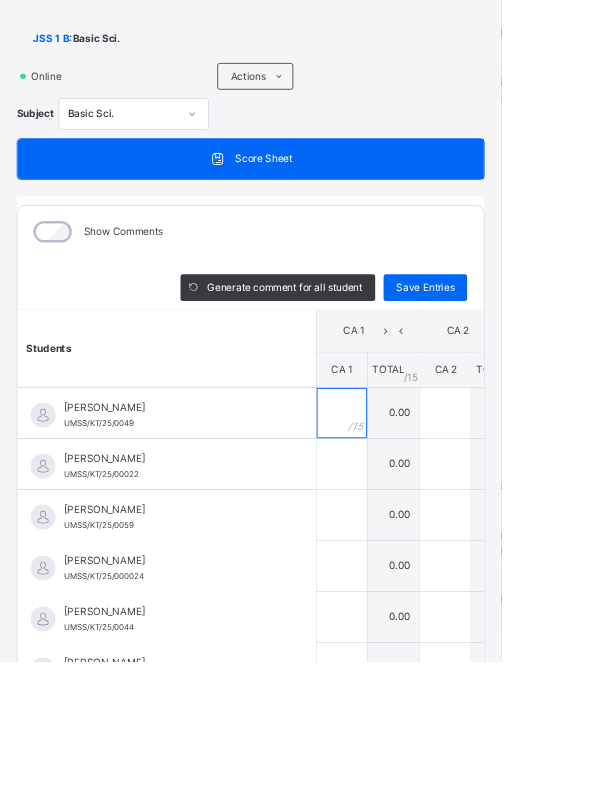 click at bounding box center (409, 494) 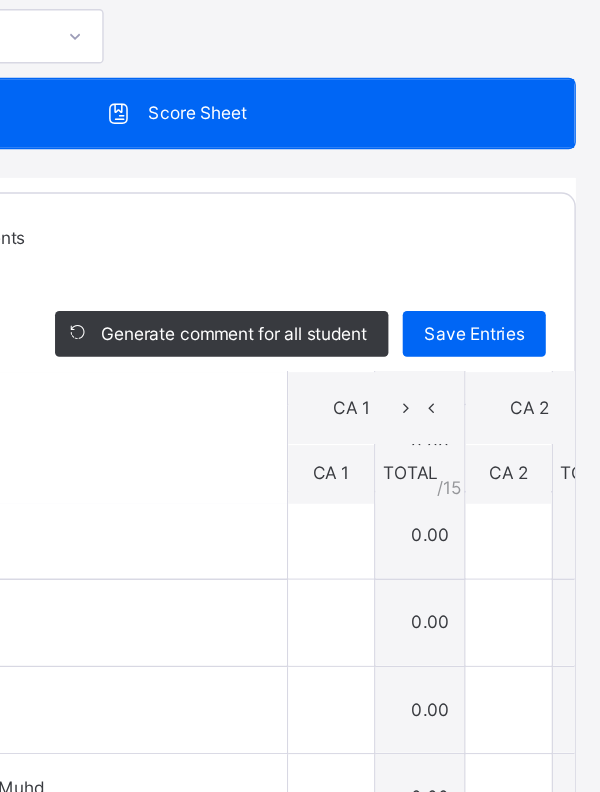 scroll, scrollTop: 443, scrollLeft: 0, axis: vertical 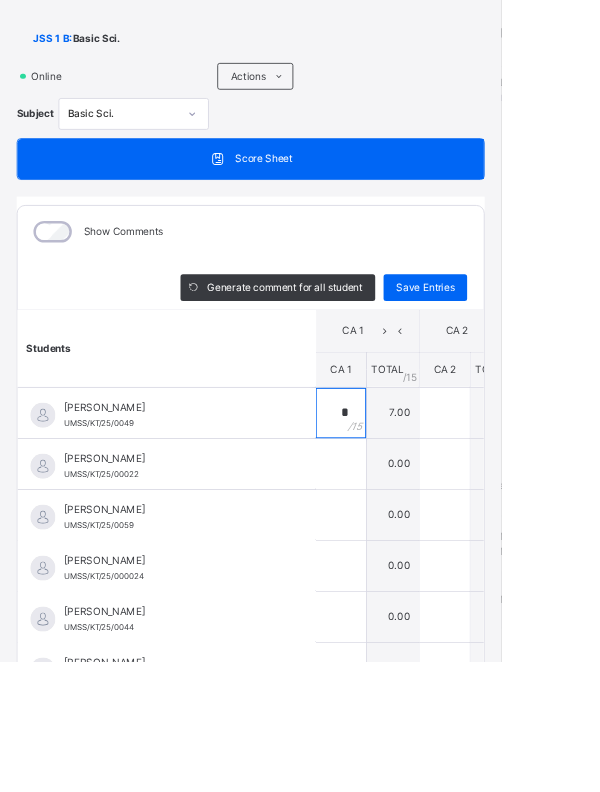 type on "*" 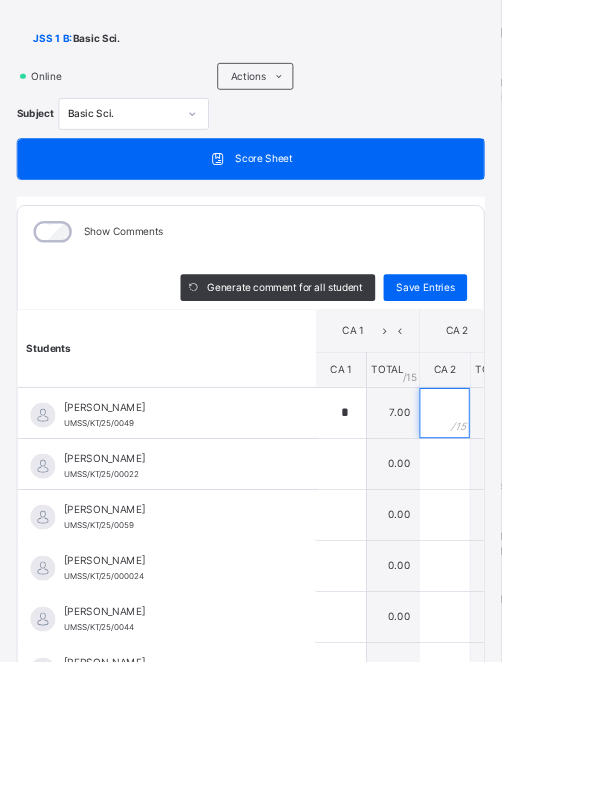 click at bounding box center [532, 494] 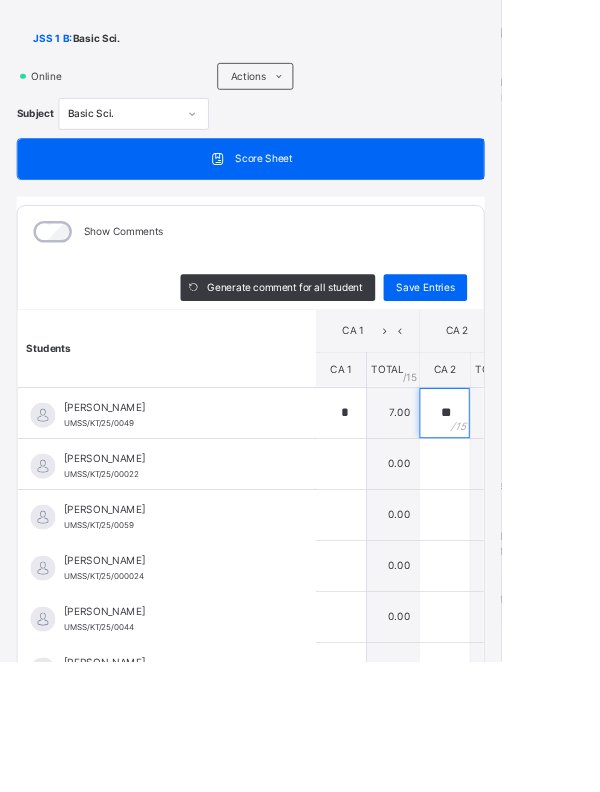 type on "**" 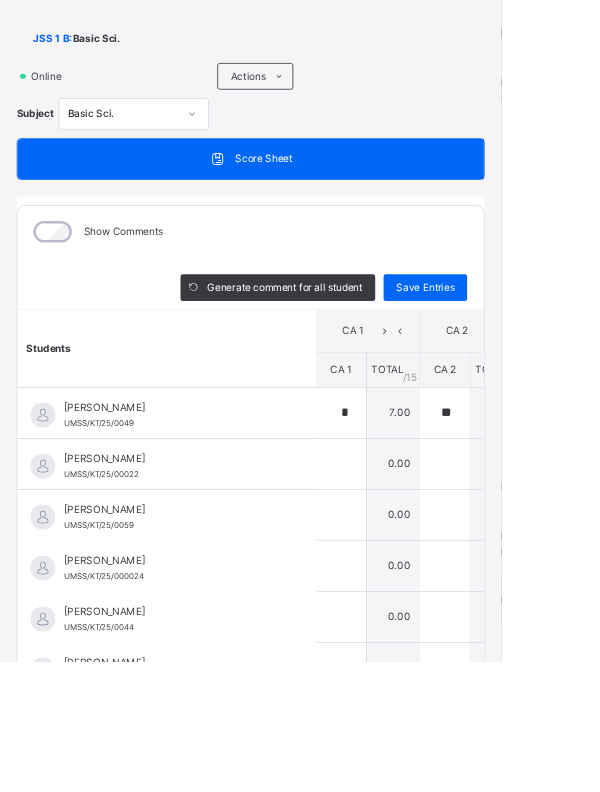 click at bounding box center (656, 494) 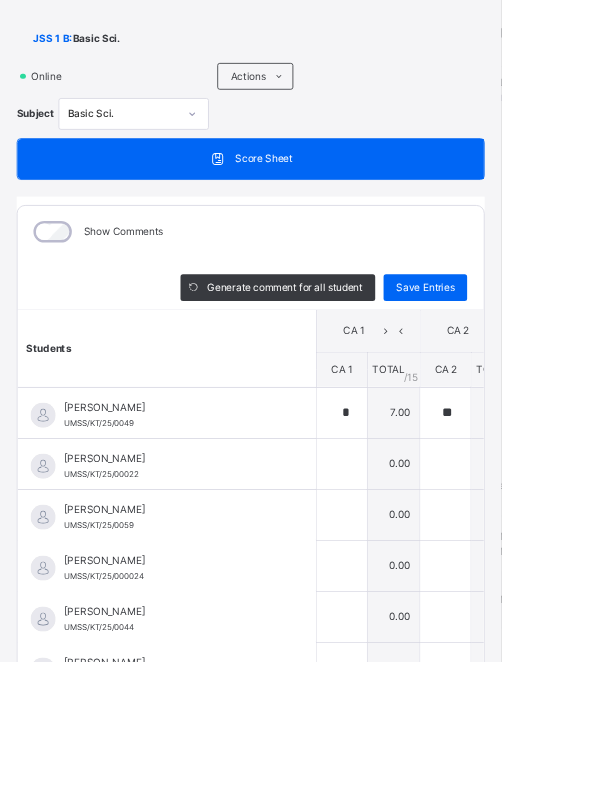 type on "**" 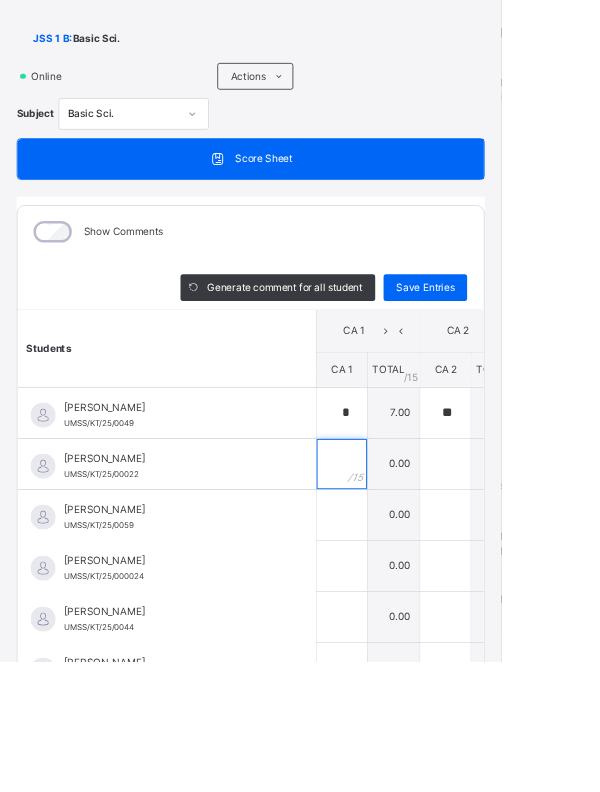 click at bounding box center [409, 555] 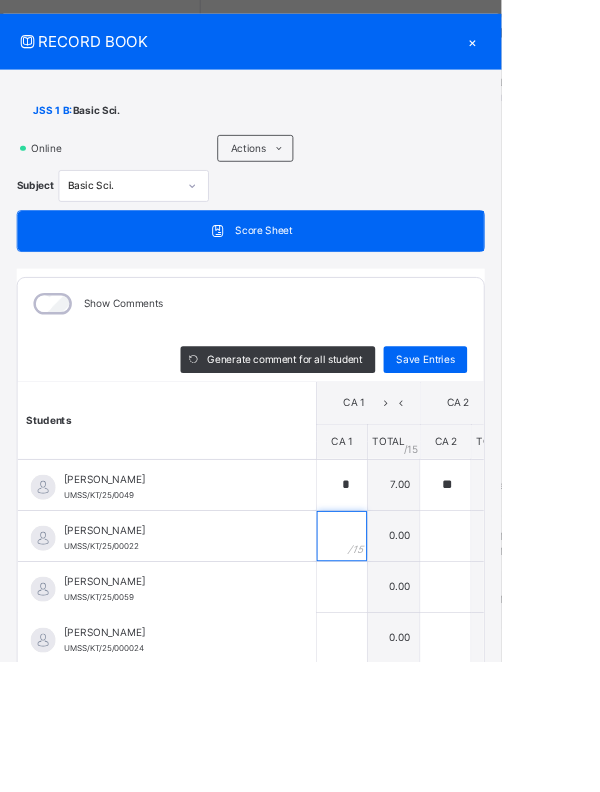 scroll, scrollTop: 0, scrollLeft: 0, axis: both 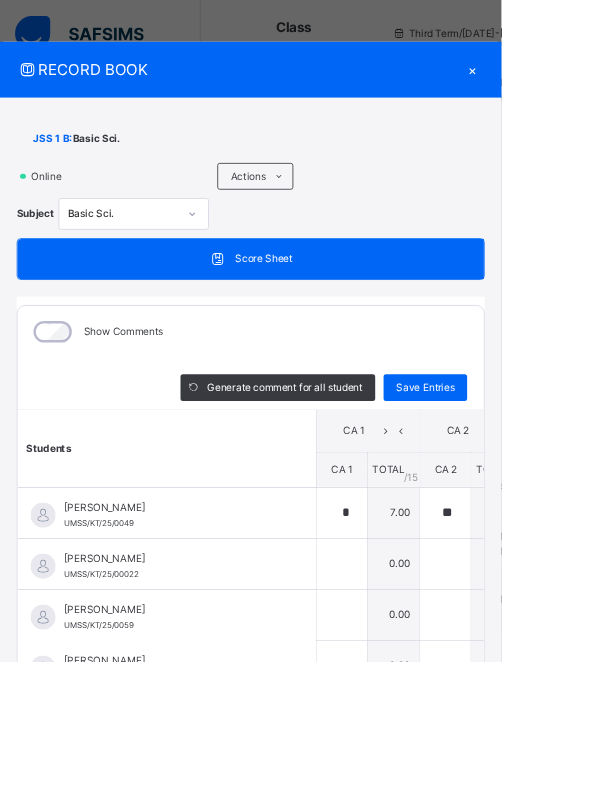 click at bounding box center (409, 675) 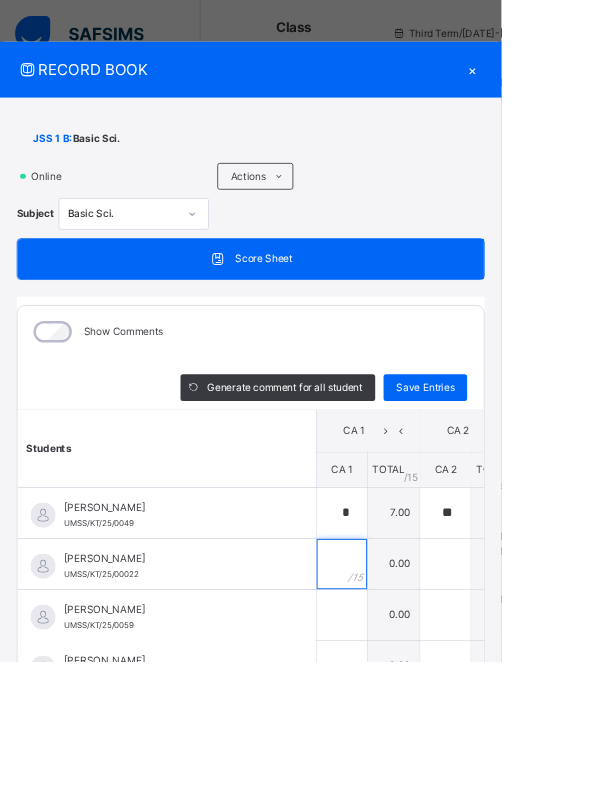 click at bounding box center (409, 675) 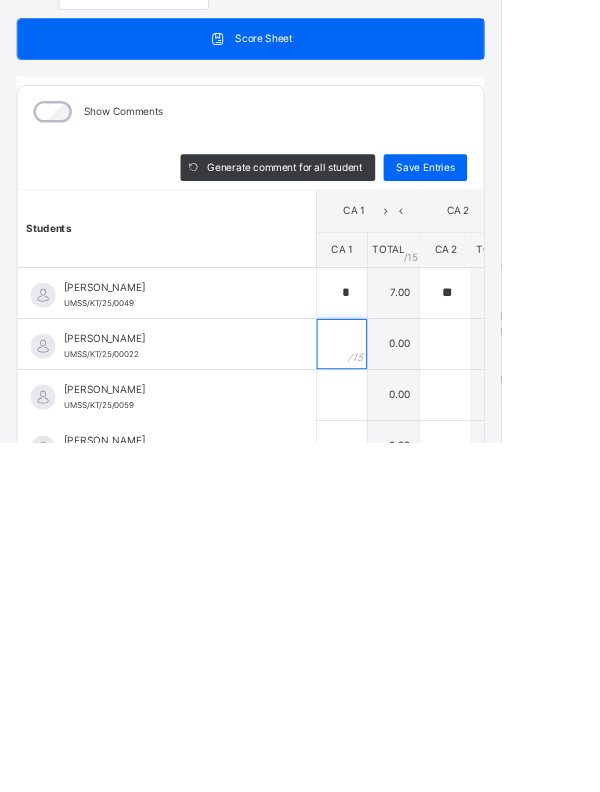 scroll, scrollTop: 123, scrollLeft: 0, axis: vertical 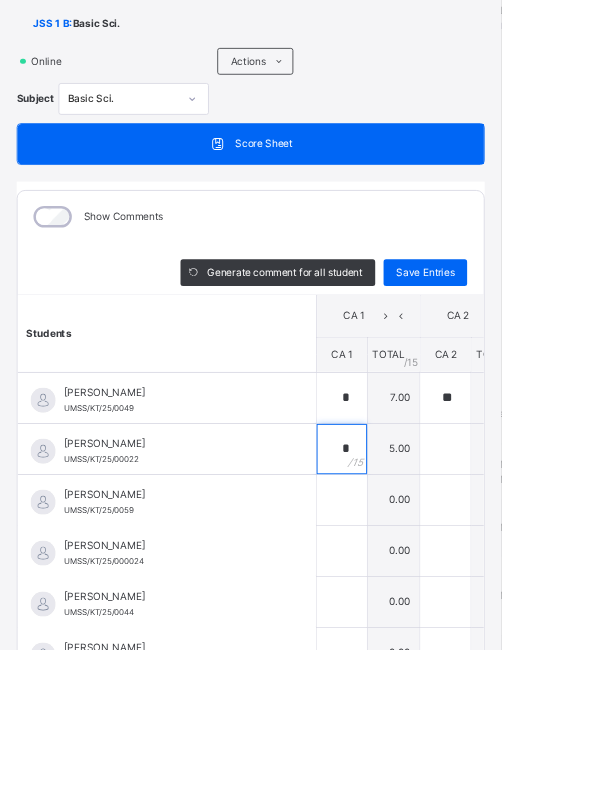 type on "*" 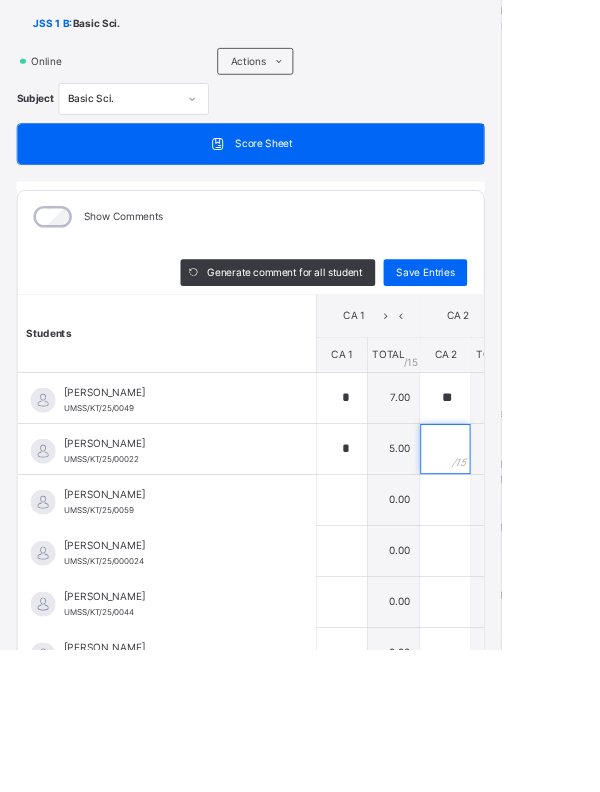 click at bounding box center (533, 552) 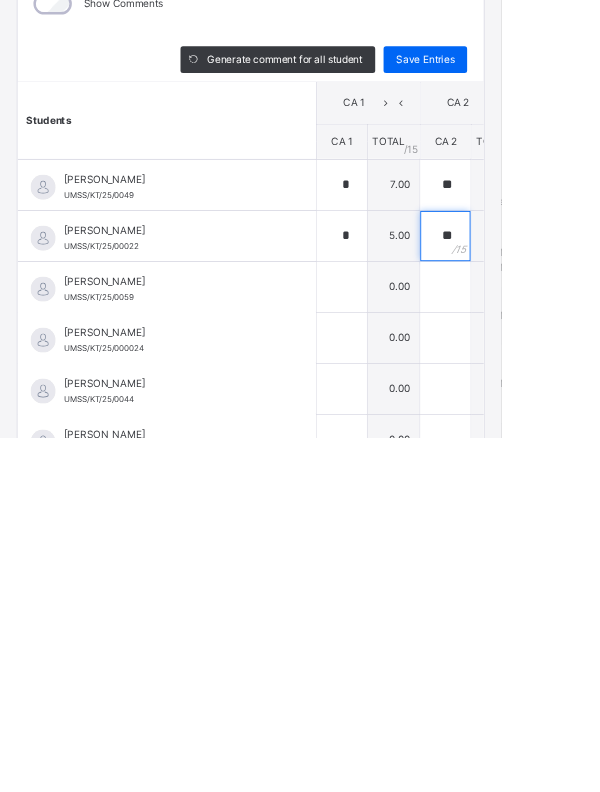 type on "**" 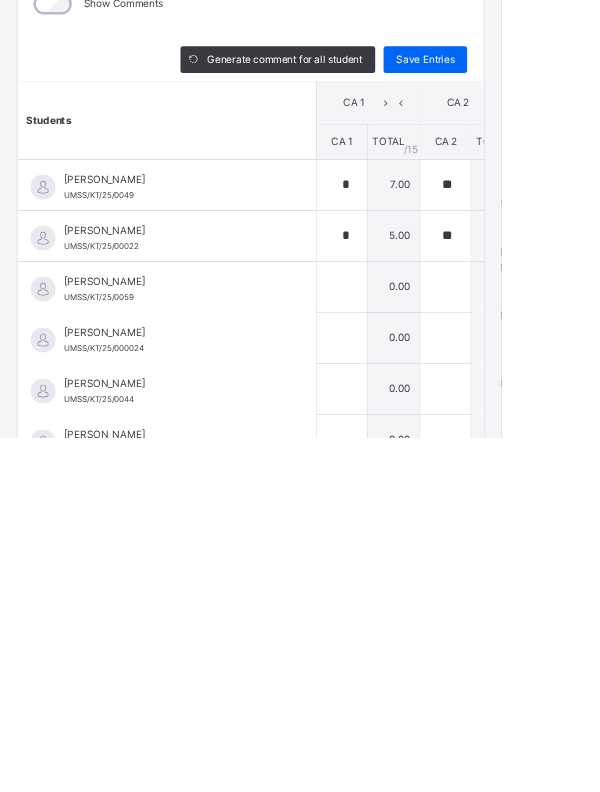 click at bounding box center [657, 552] 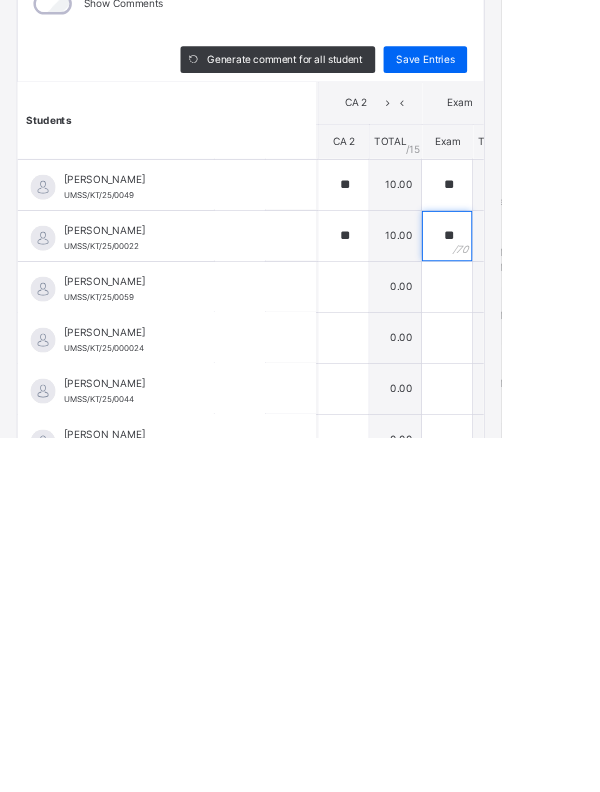 type on "**" 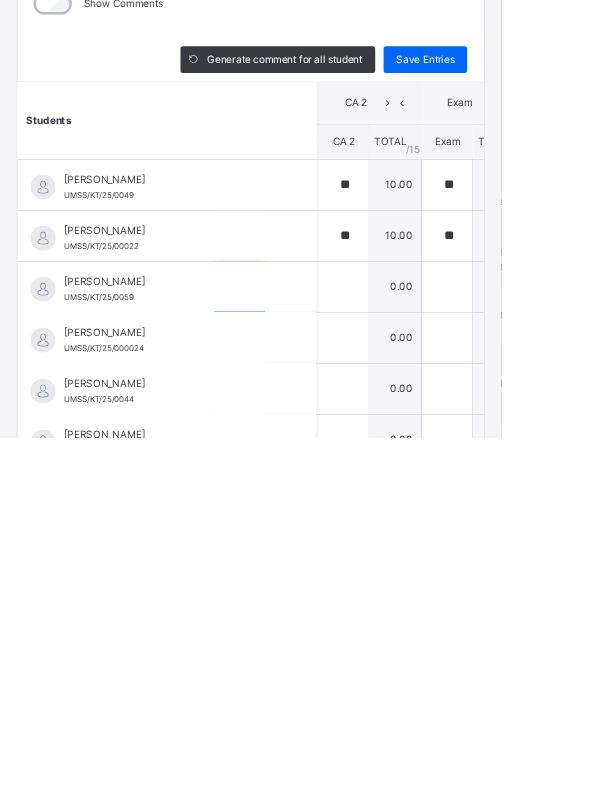 click at bounding box center [287, 613] 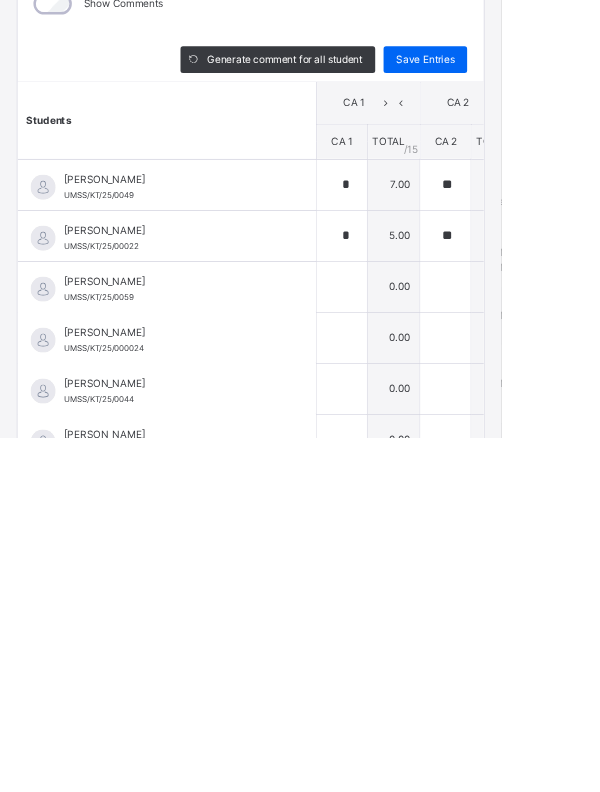 click on "Generate comment for all student" at bounding box center (341, 341) 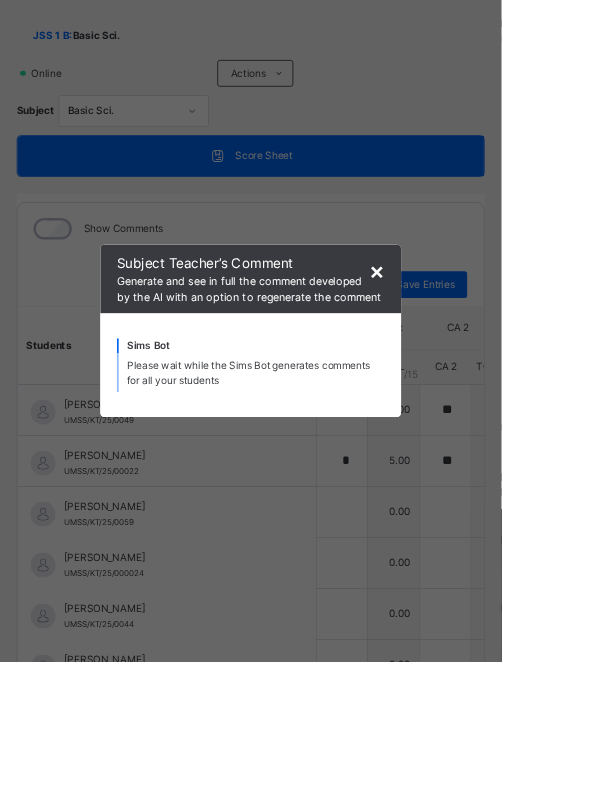 click on "×" at bounding box center (450, 324) 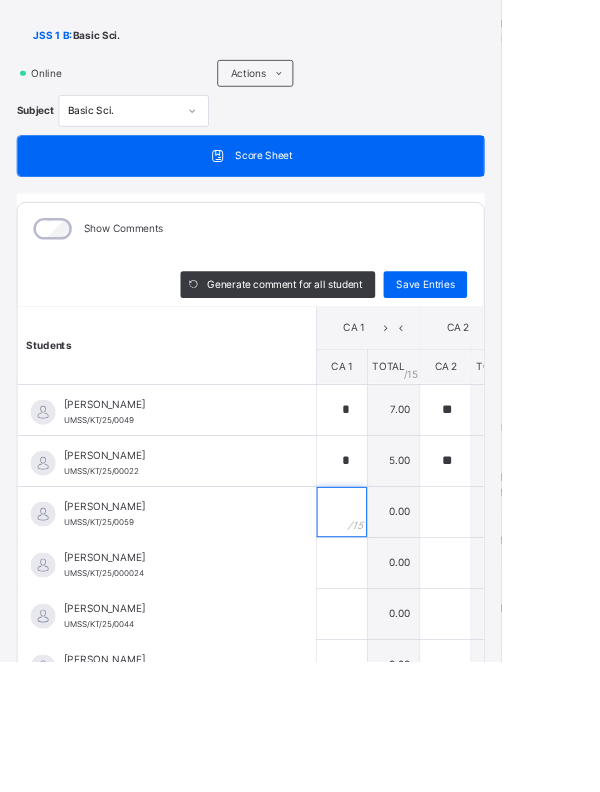 click at bounding box center (409, 613) 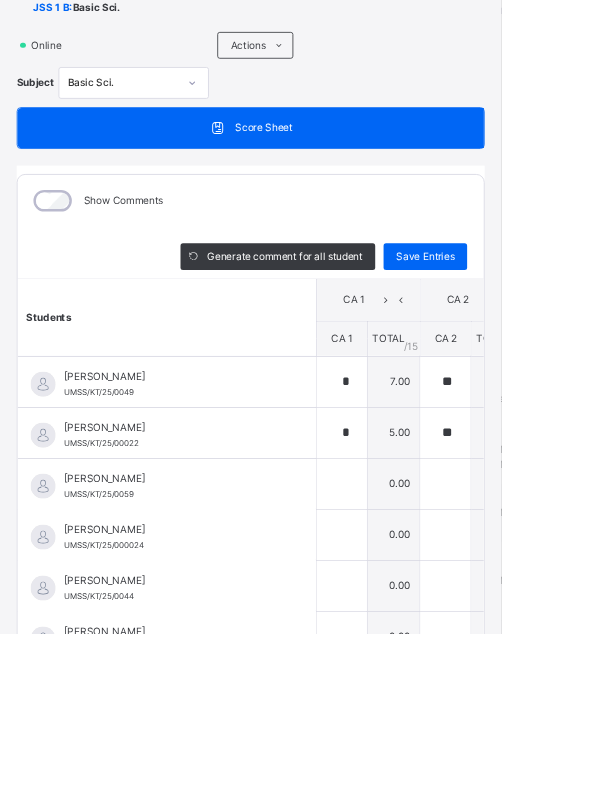 click on "Generate comment for all student" at bounding box center (332, 341) 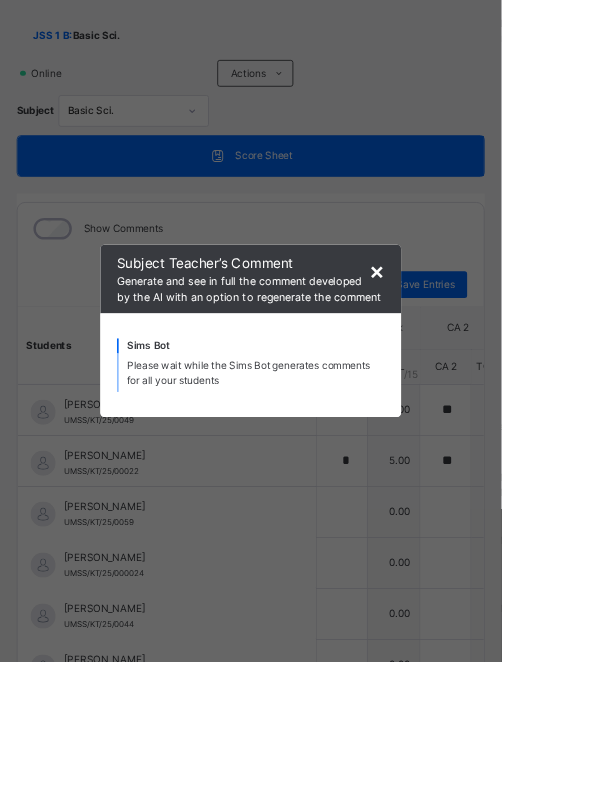 click on "×" at bounding box center [450, 324] 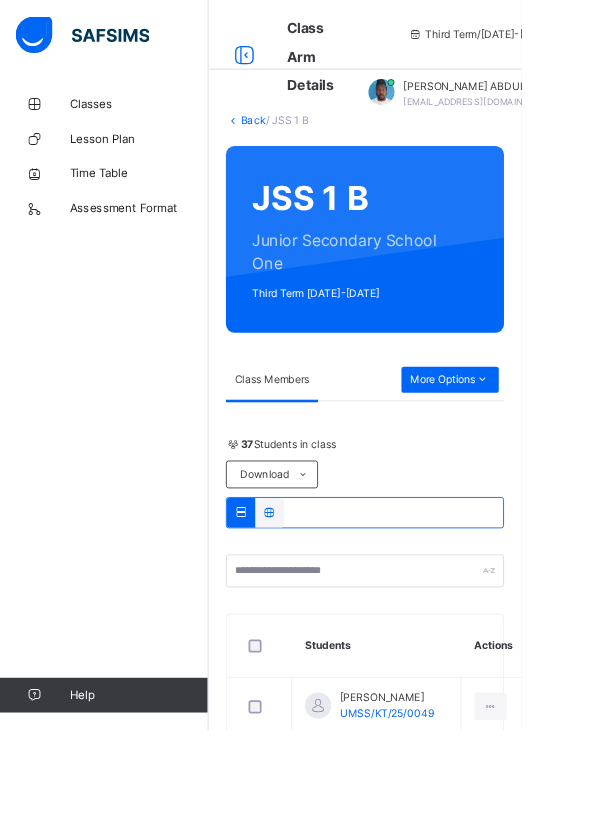 scroll, scrollTop: 68, scrollLeft: 0, axis: vertical 